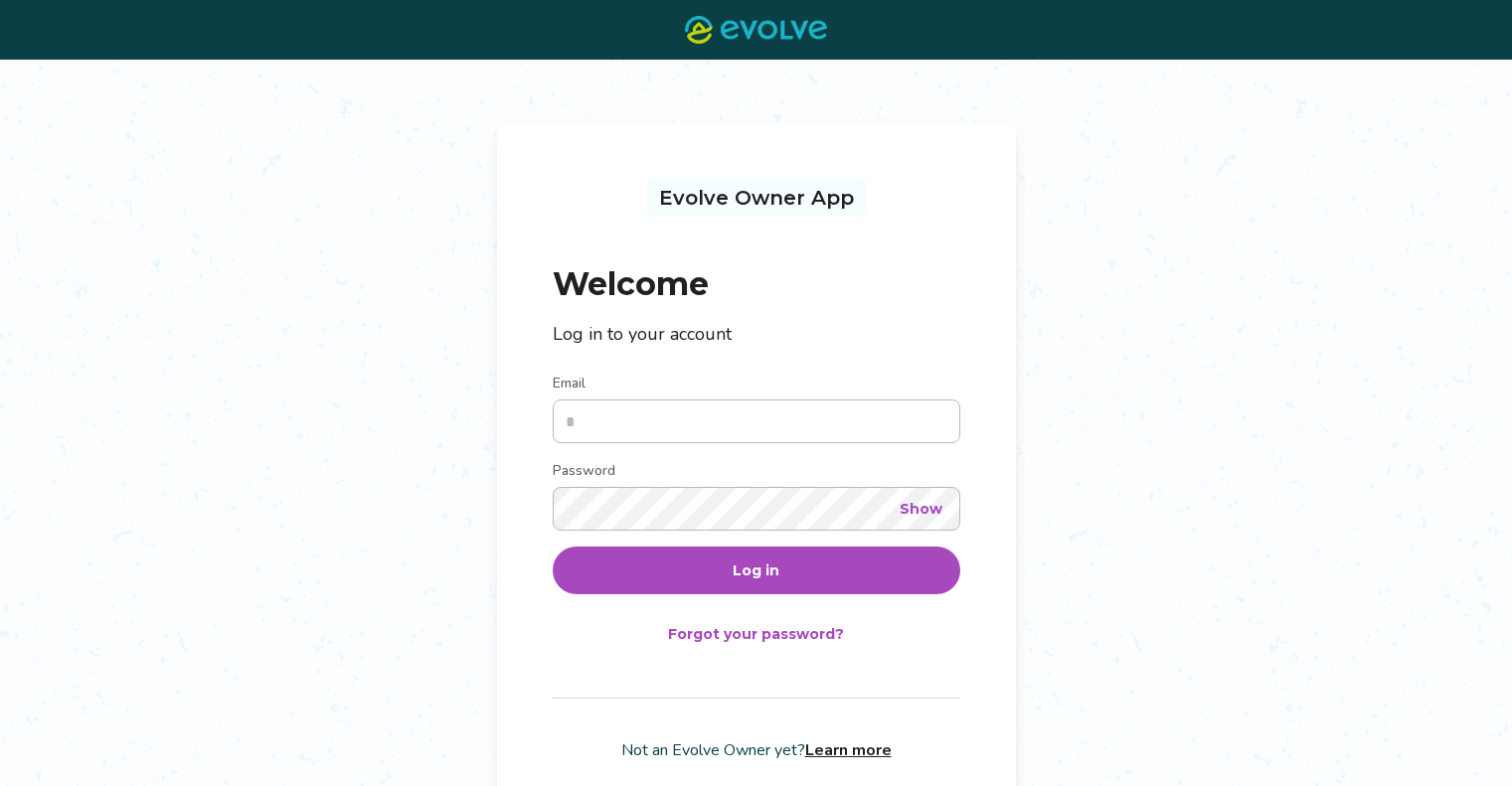 scroll, scrollTop: 0, scrollLeft: 0, axis: both 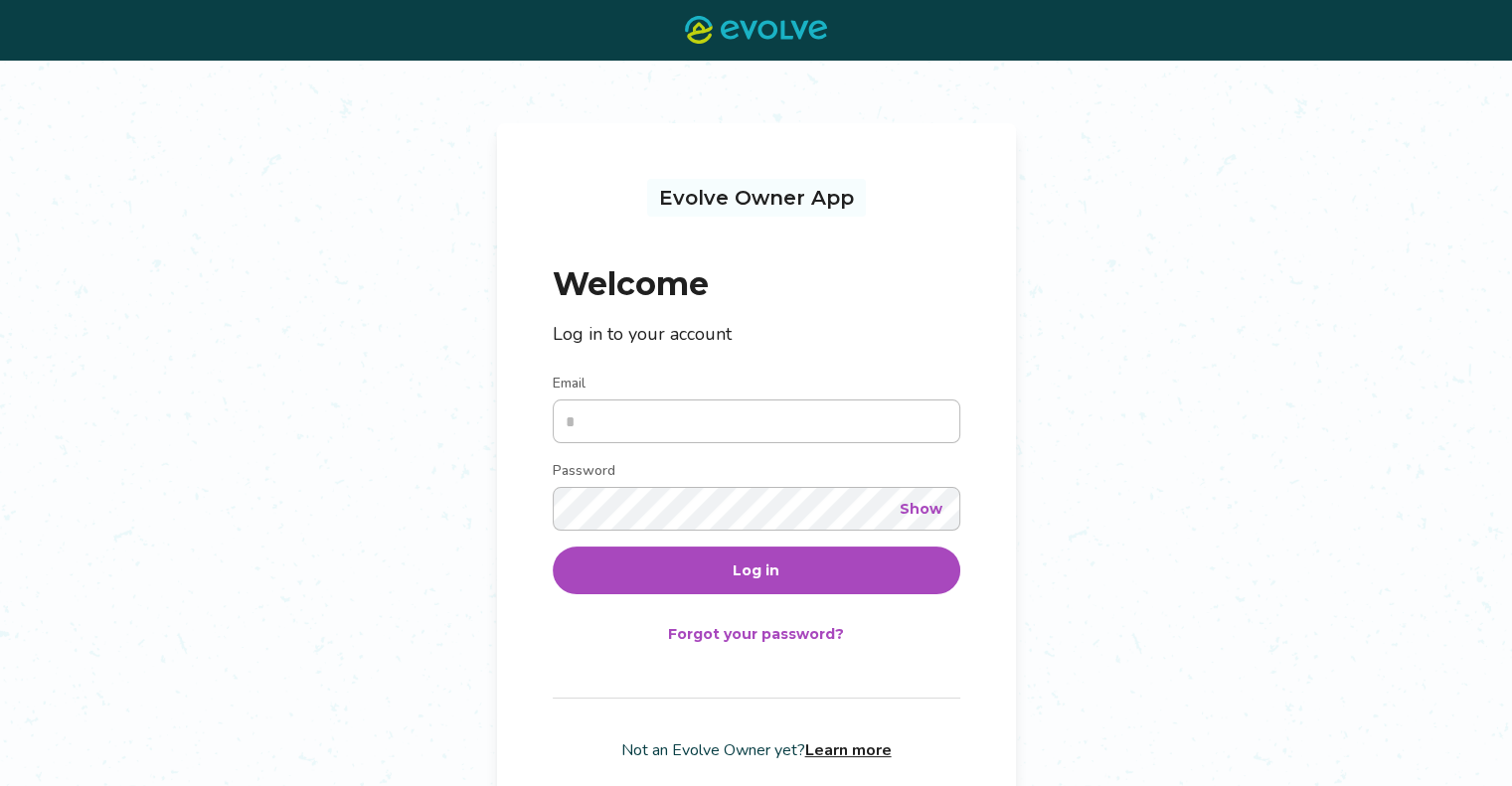type on "**********" 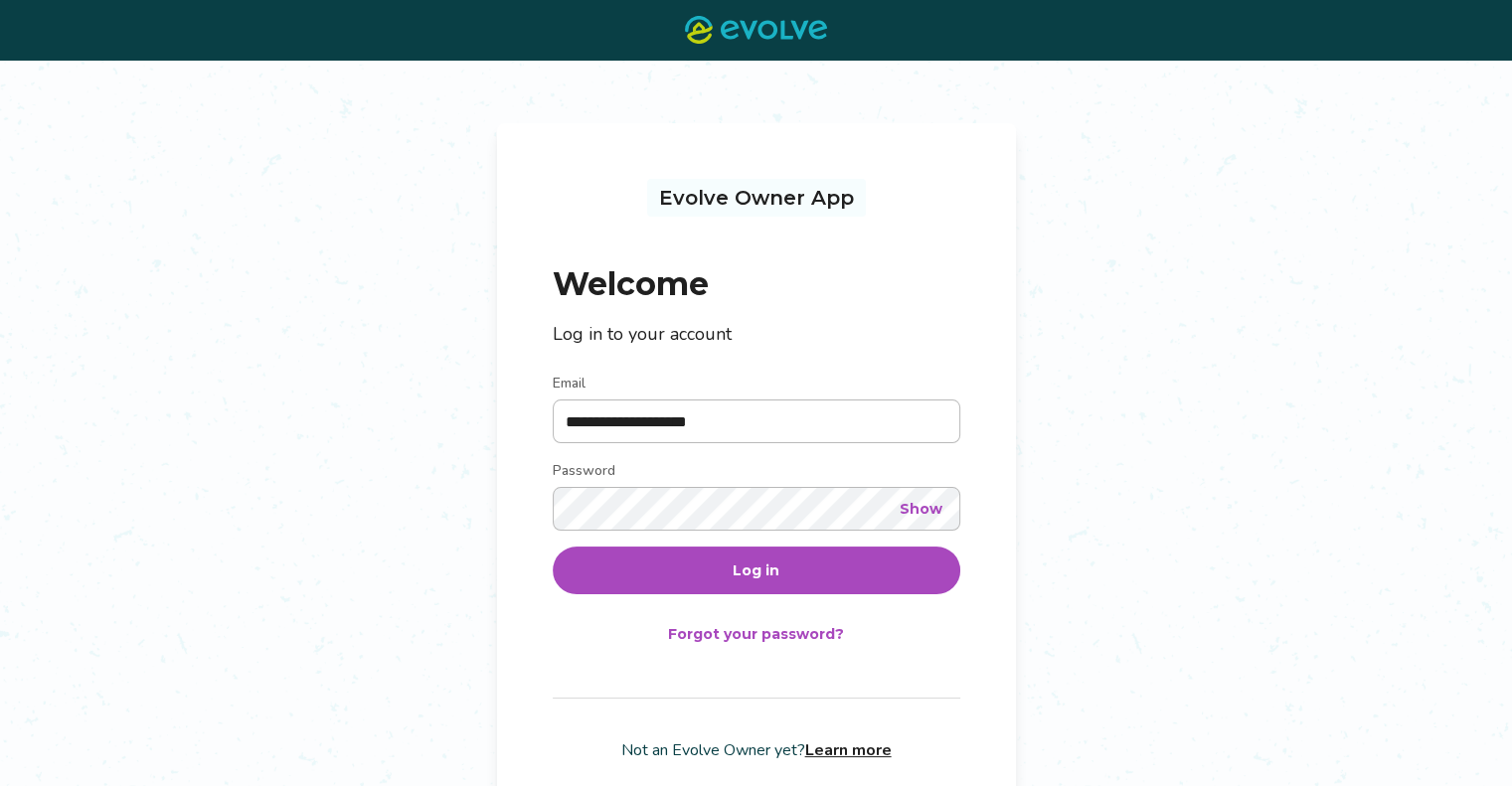 click on "Log in" at bounding box center [756, 570] 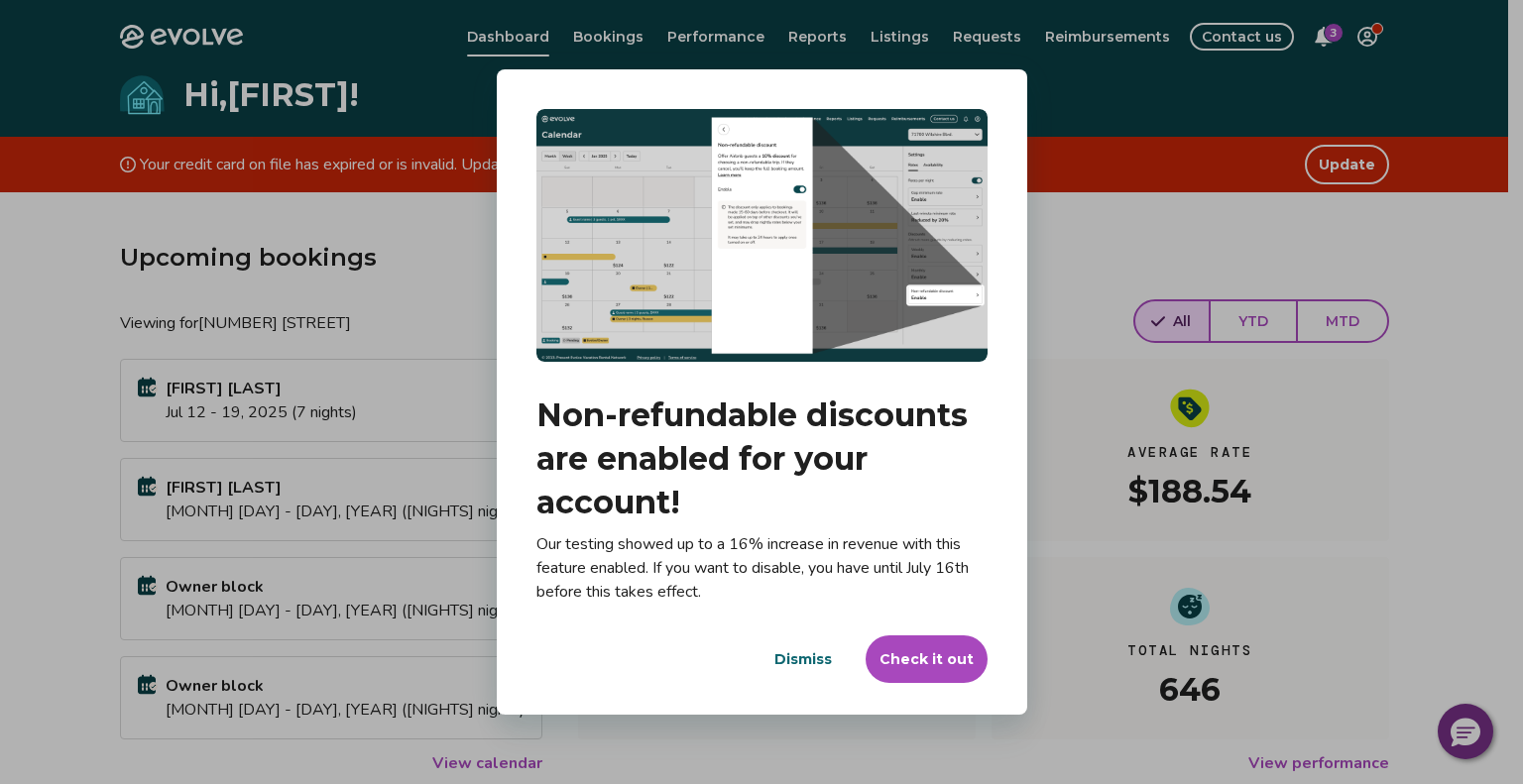 click on "Check it out" at bounding box center [926, 659] 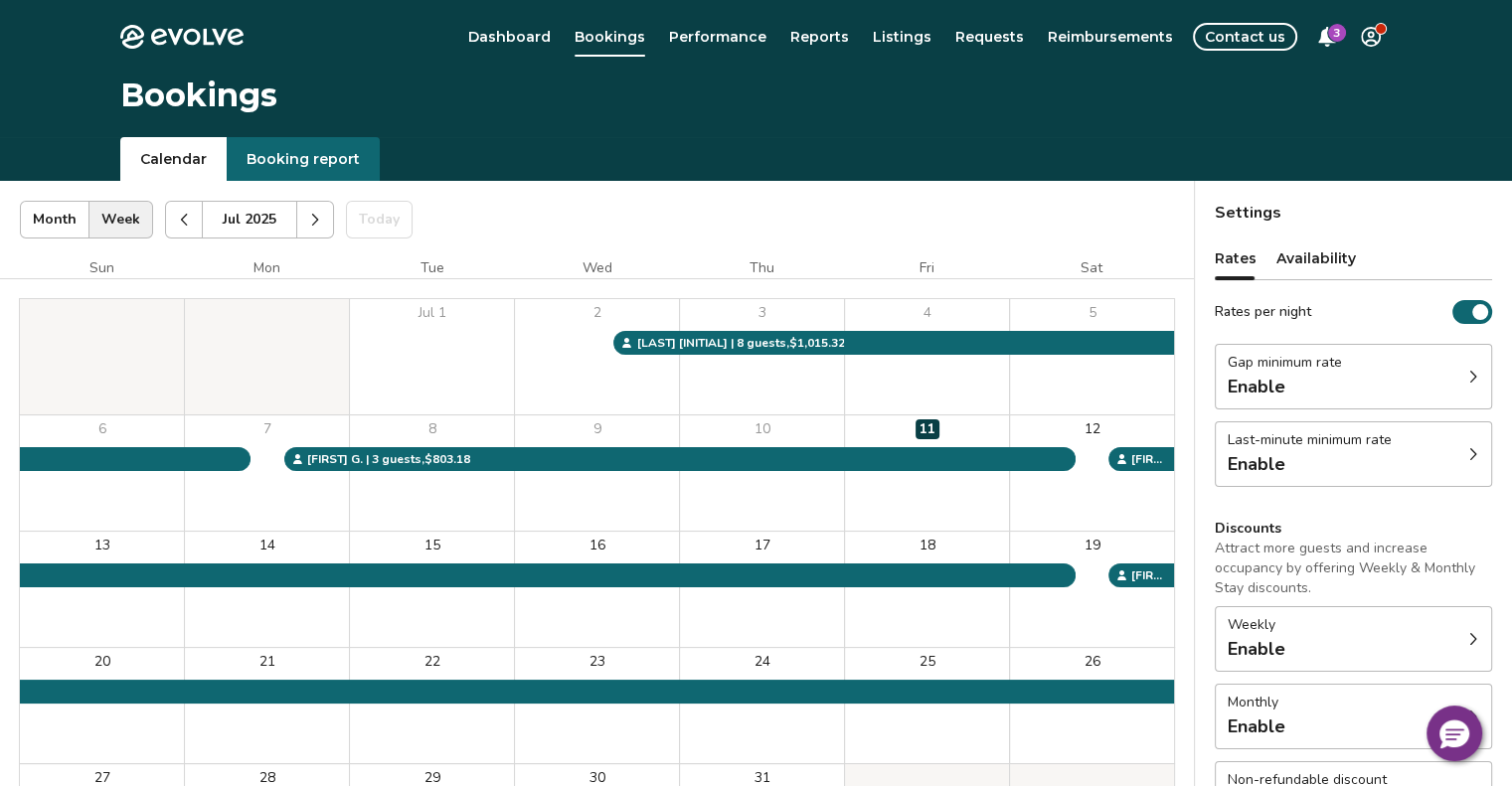 click 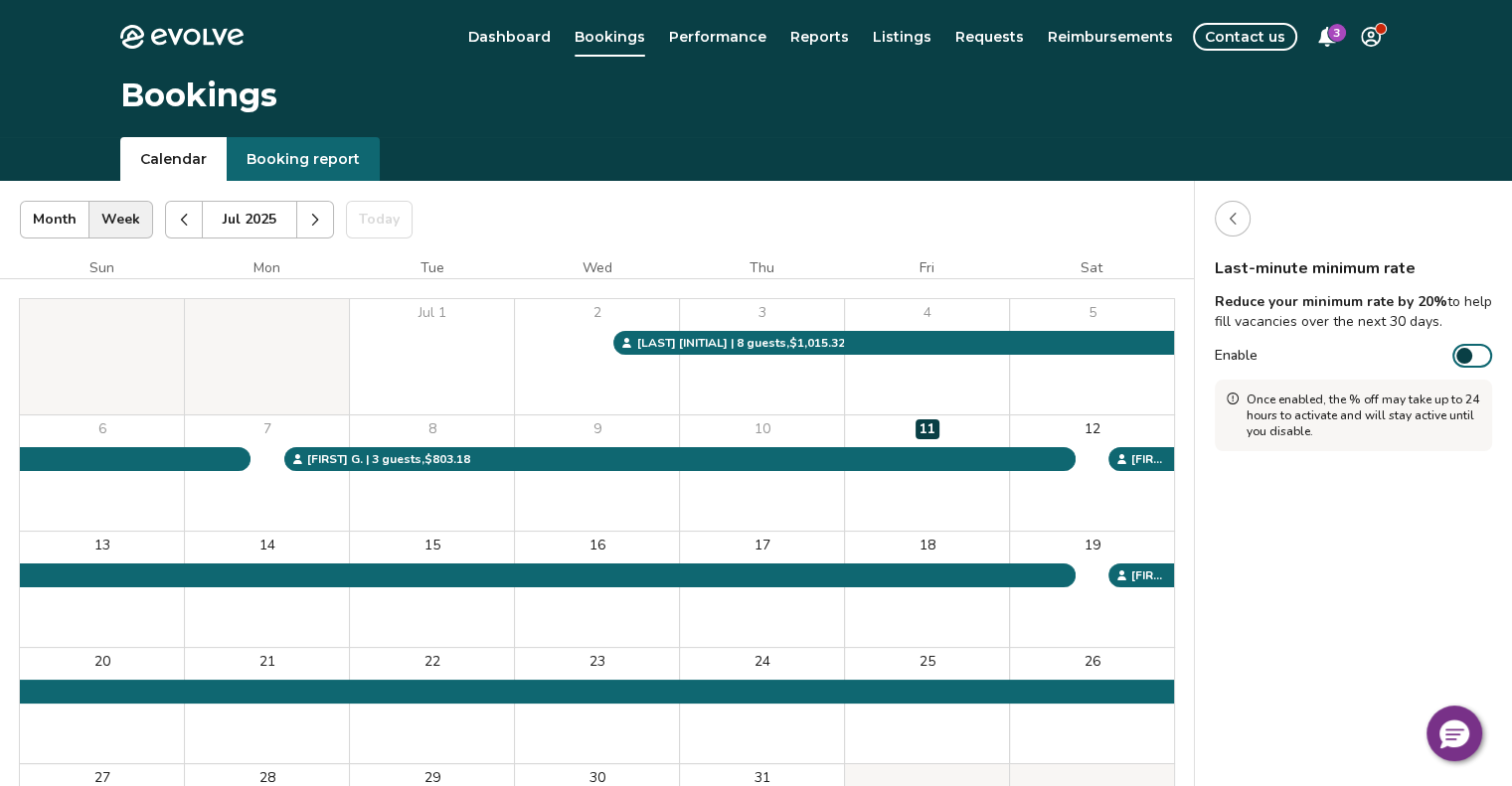 click at bounding box center [1464, 356] 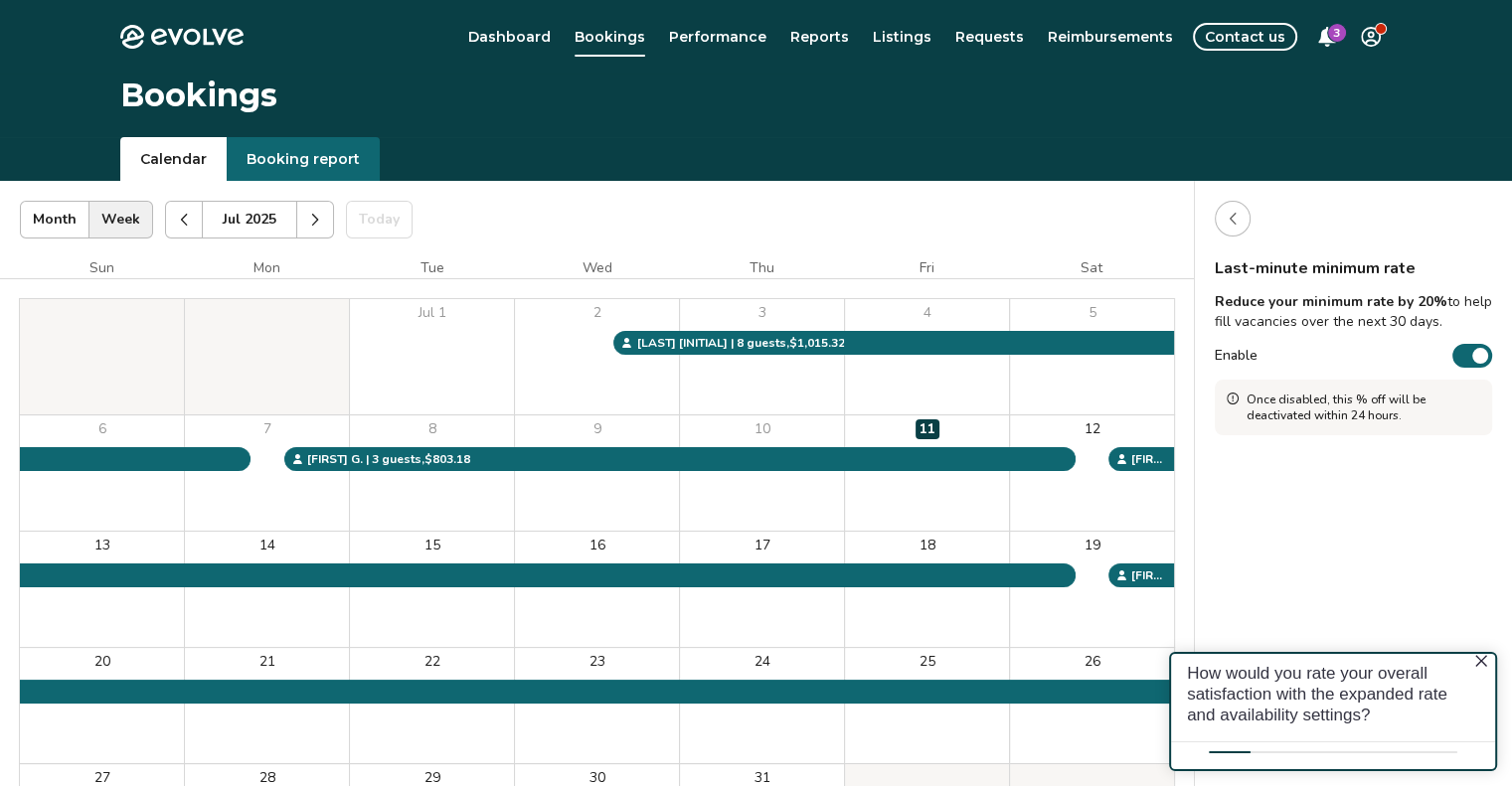 scroll, scrollTop: 0, scrollLeft: 0, axis: both 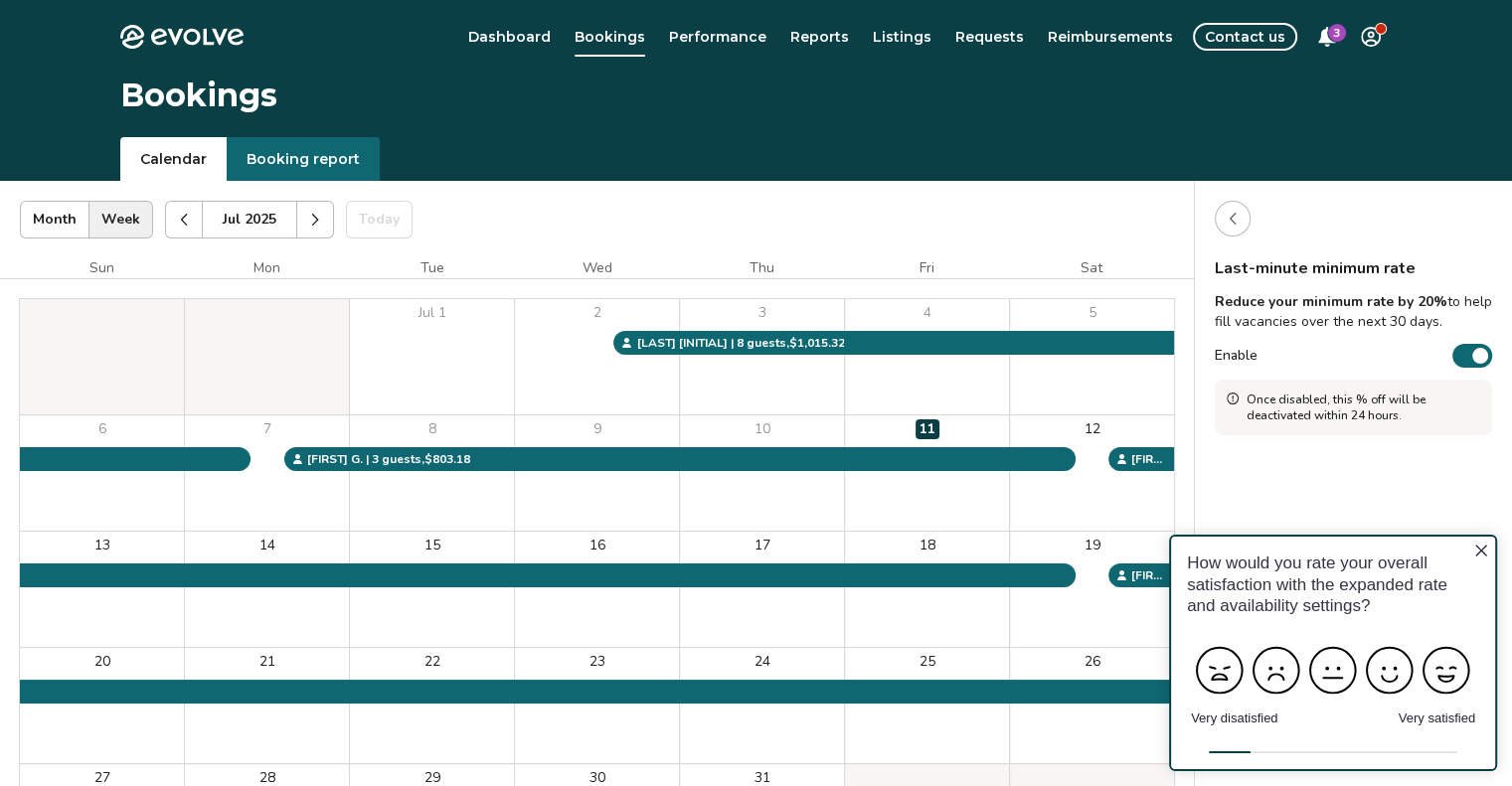 click 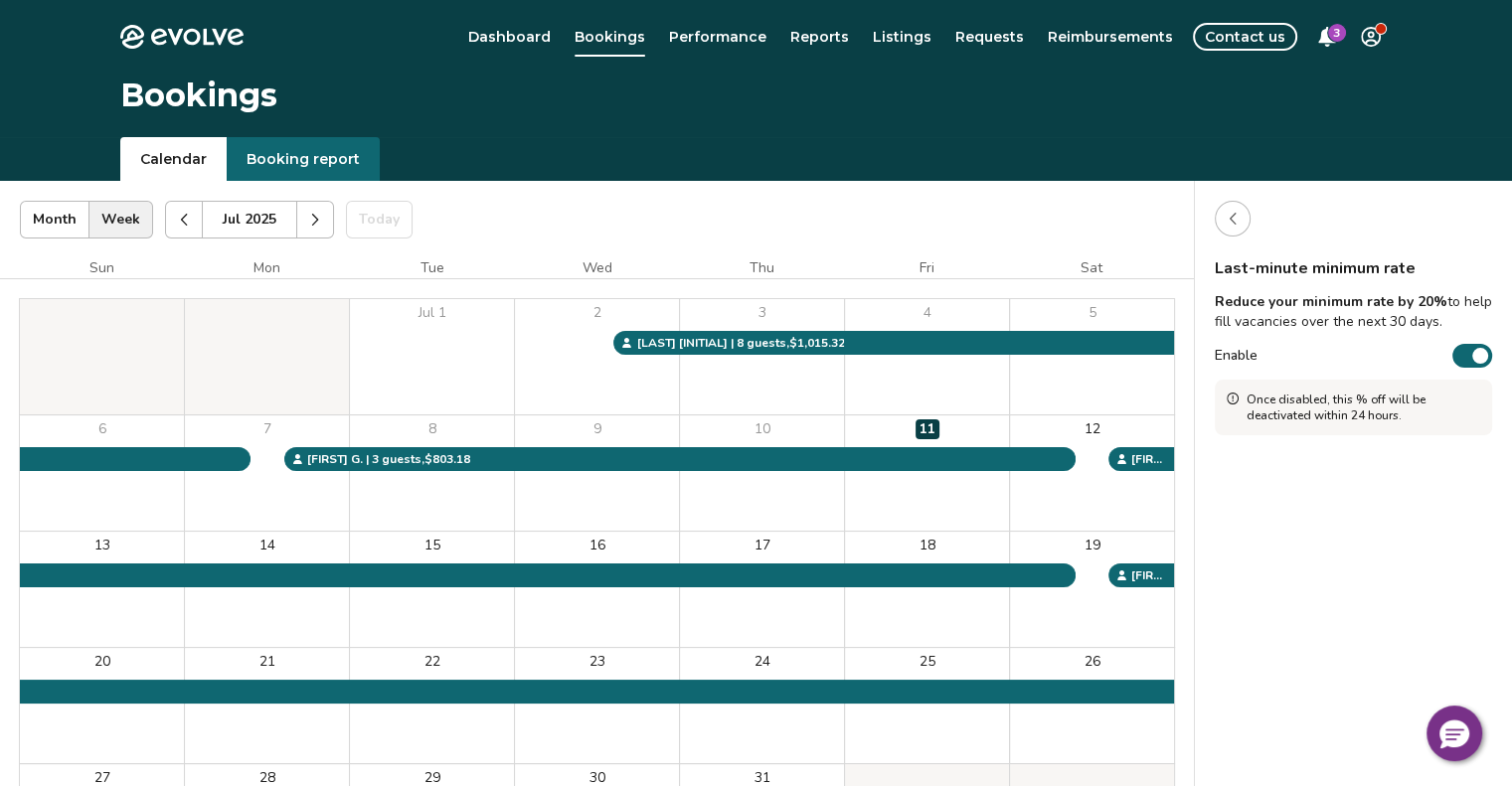click at bounding box center (1480, 356) 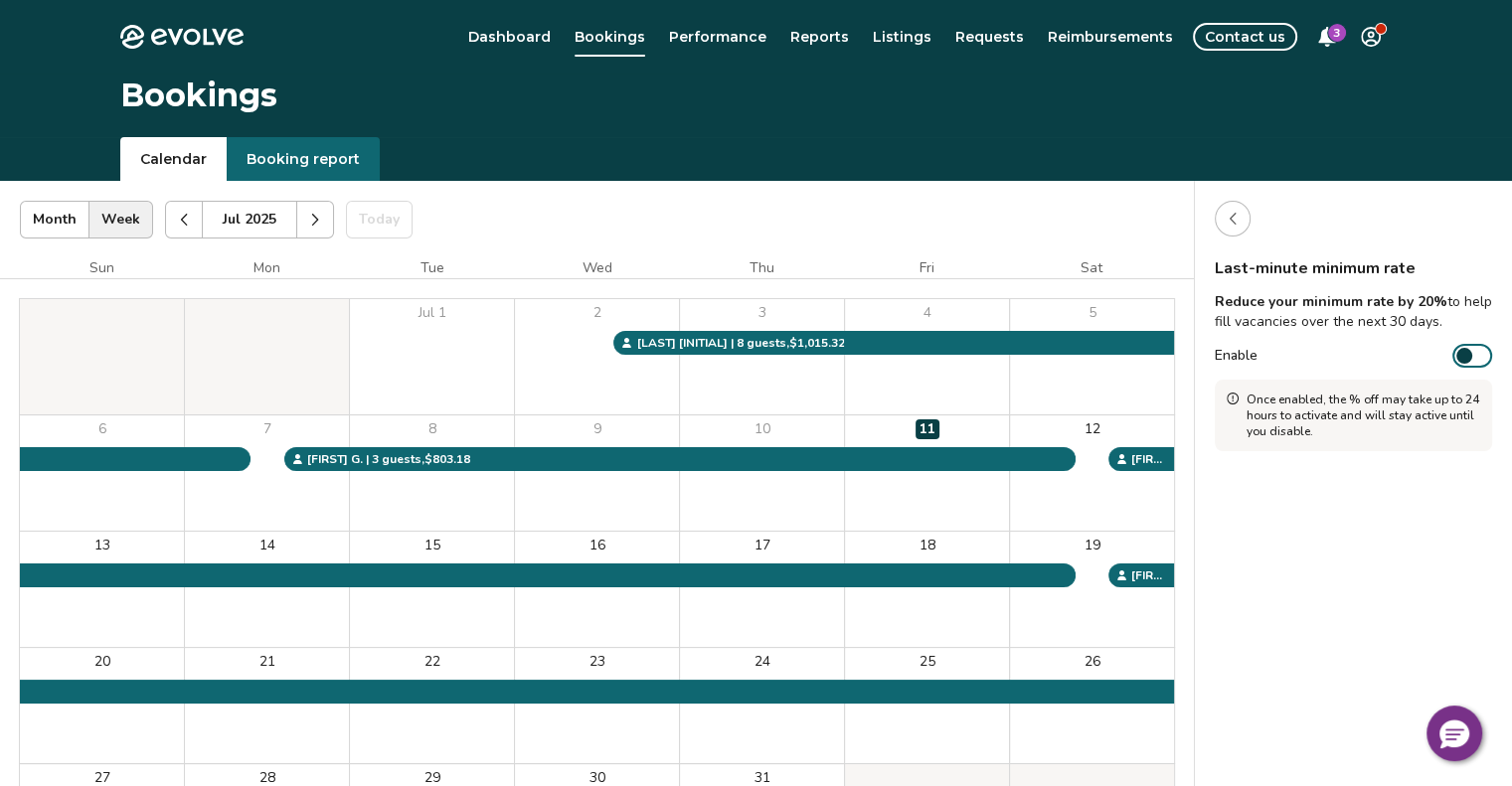 click at bounding box center [1464, 356] 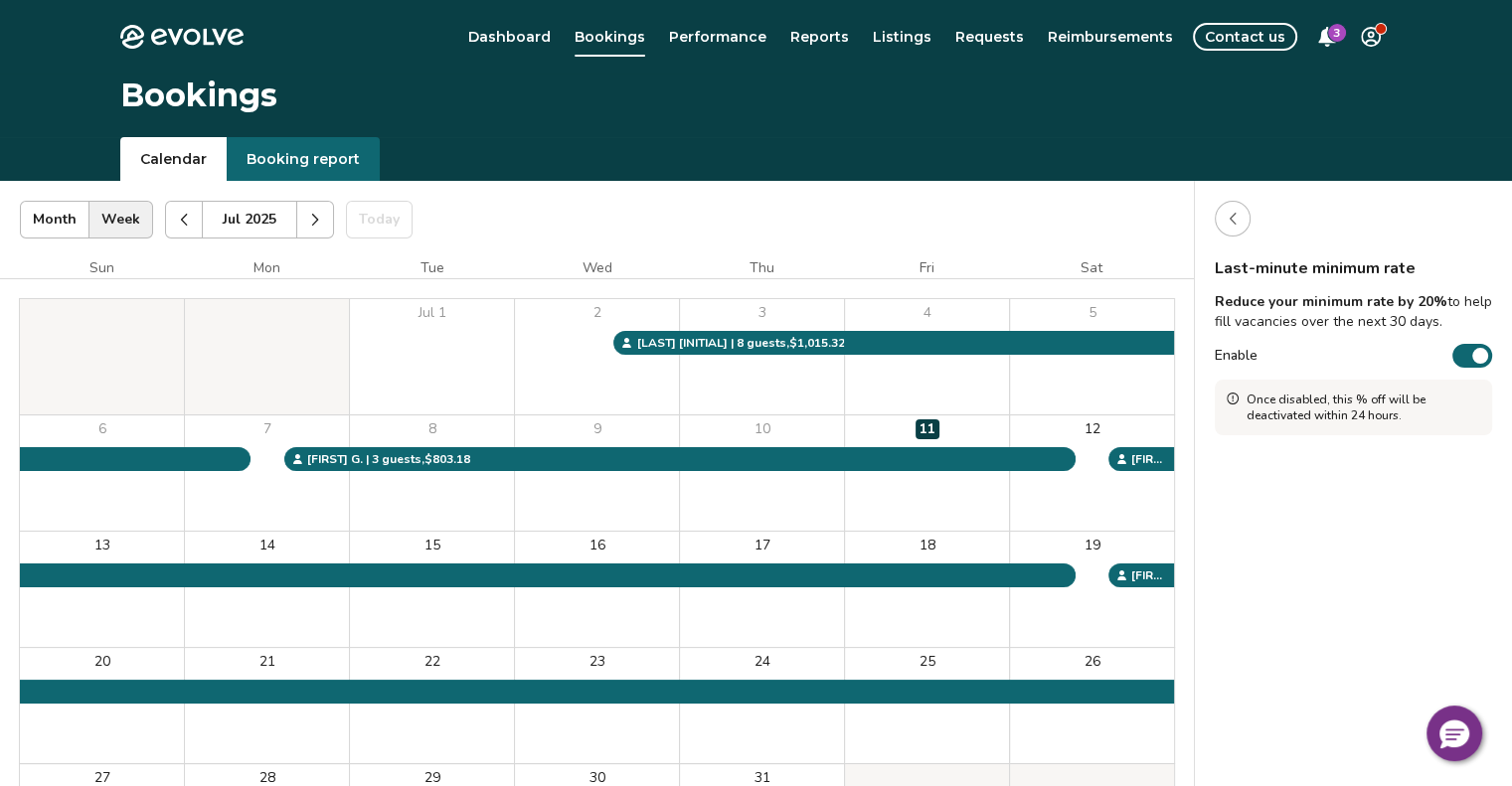 click 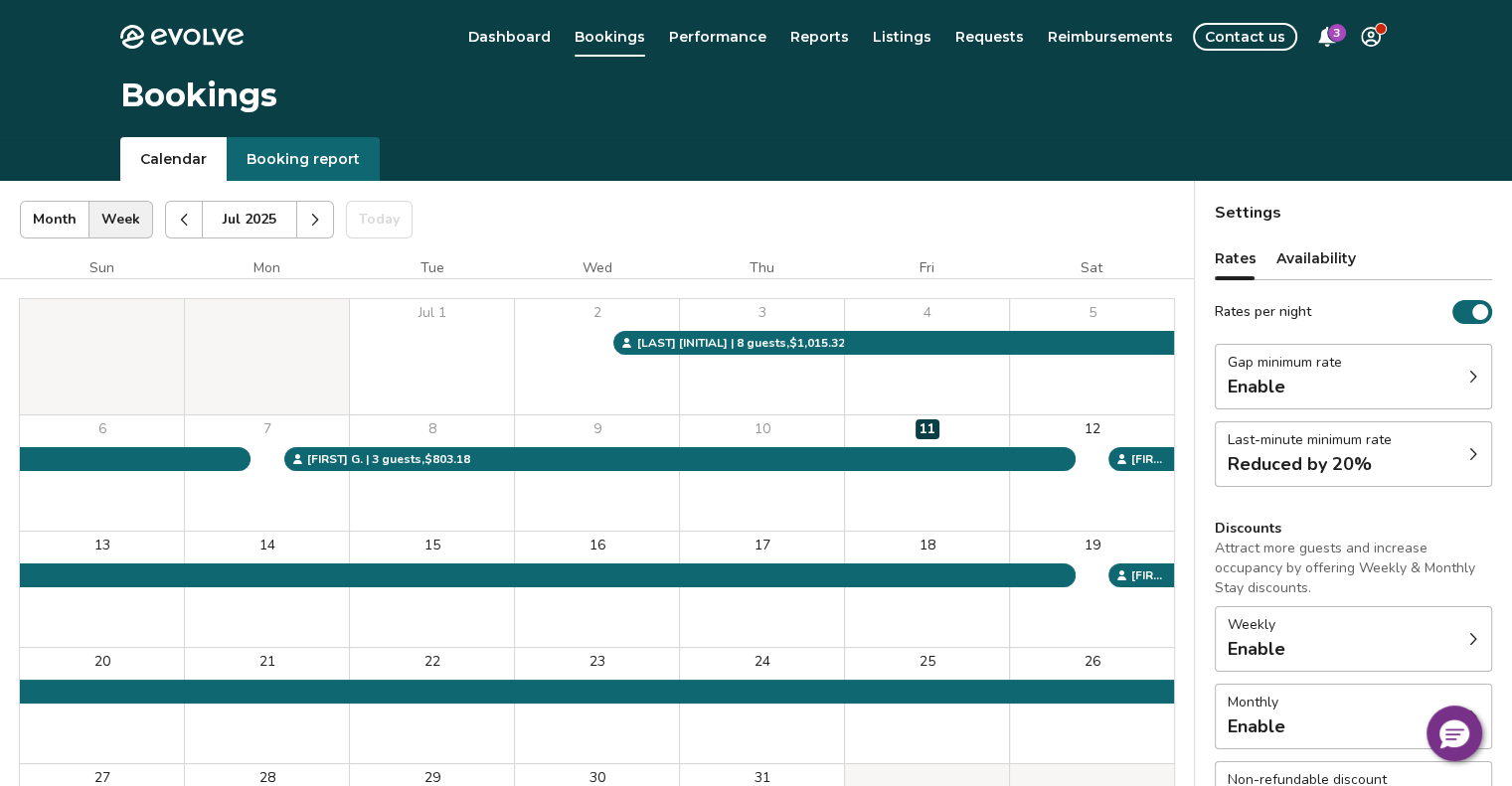 click 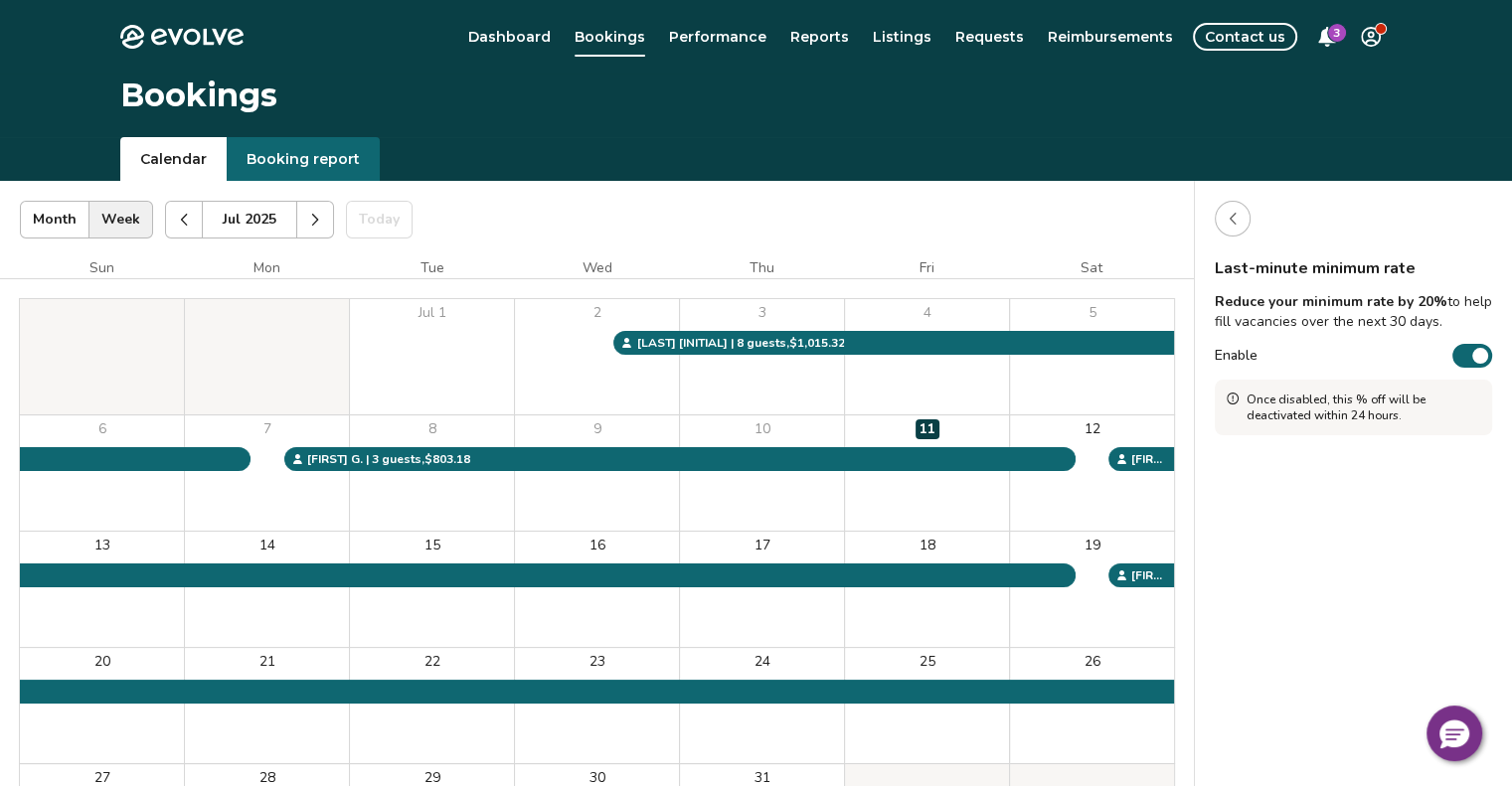 click at bounding box center (1480, 356) 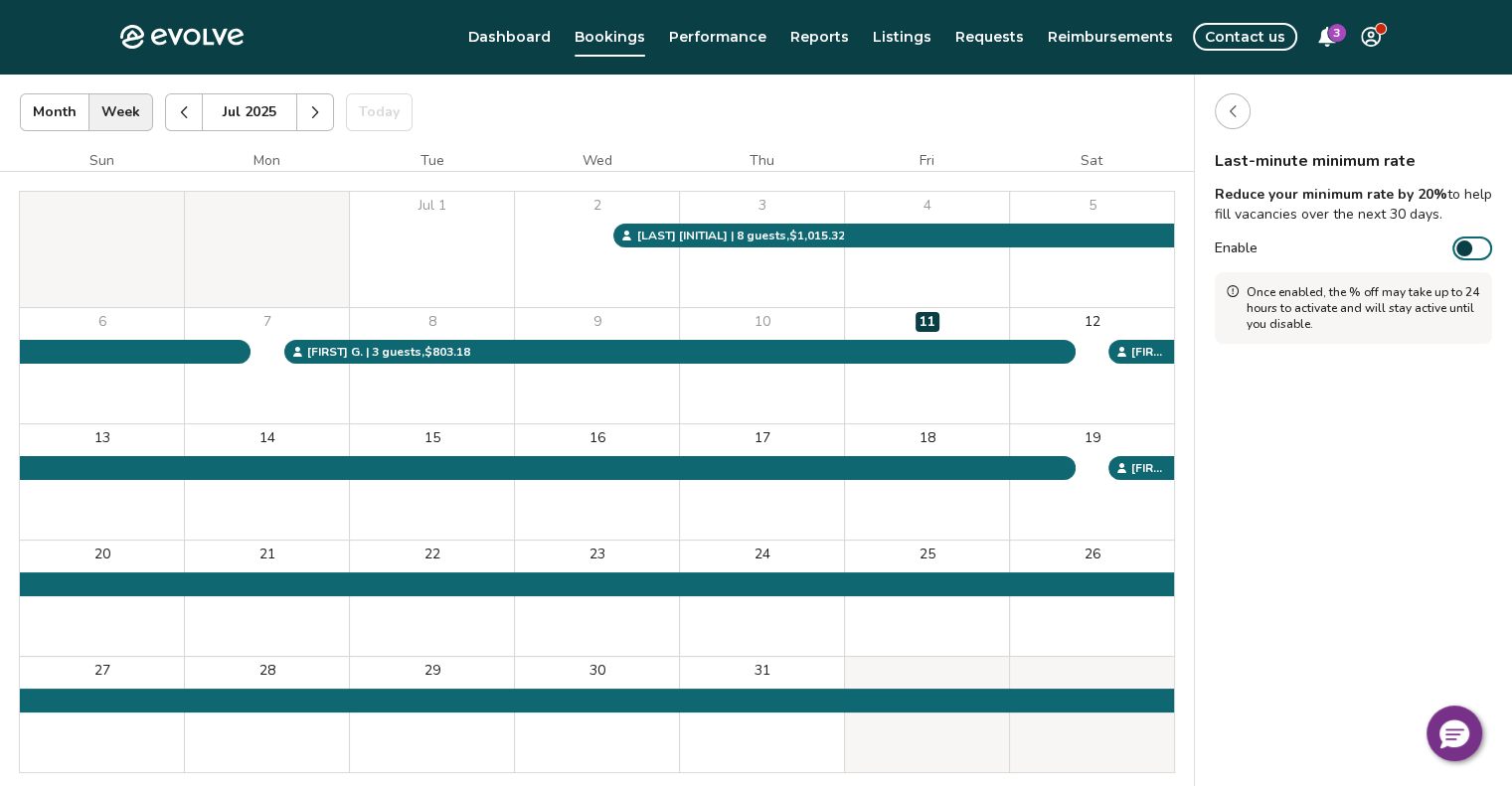 scroll, scrollTop: 0, scrollLeft: 0, axis: both 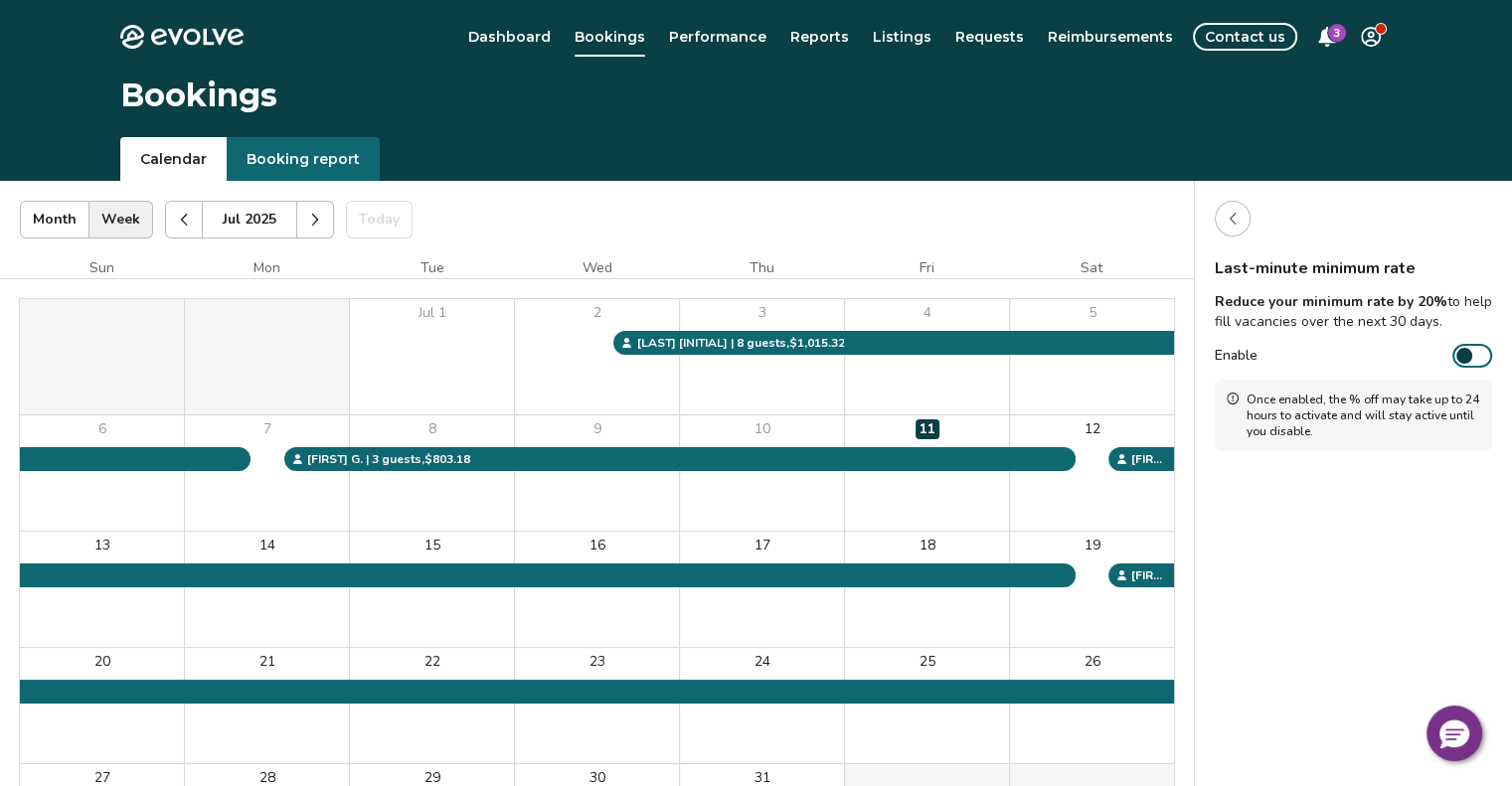 click 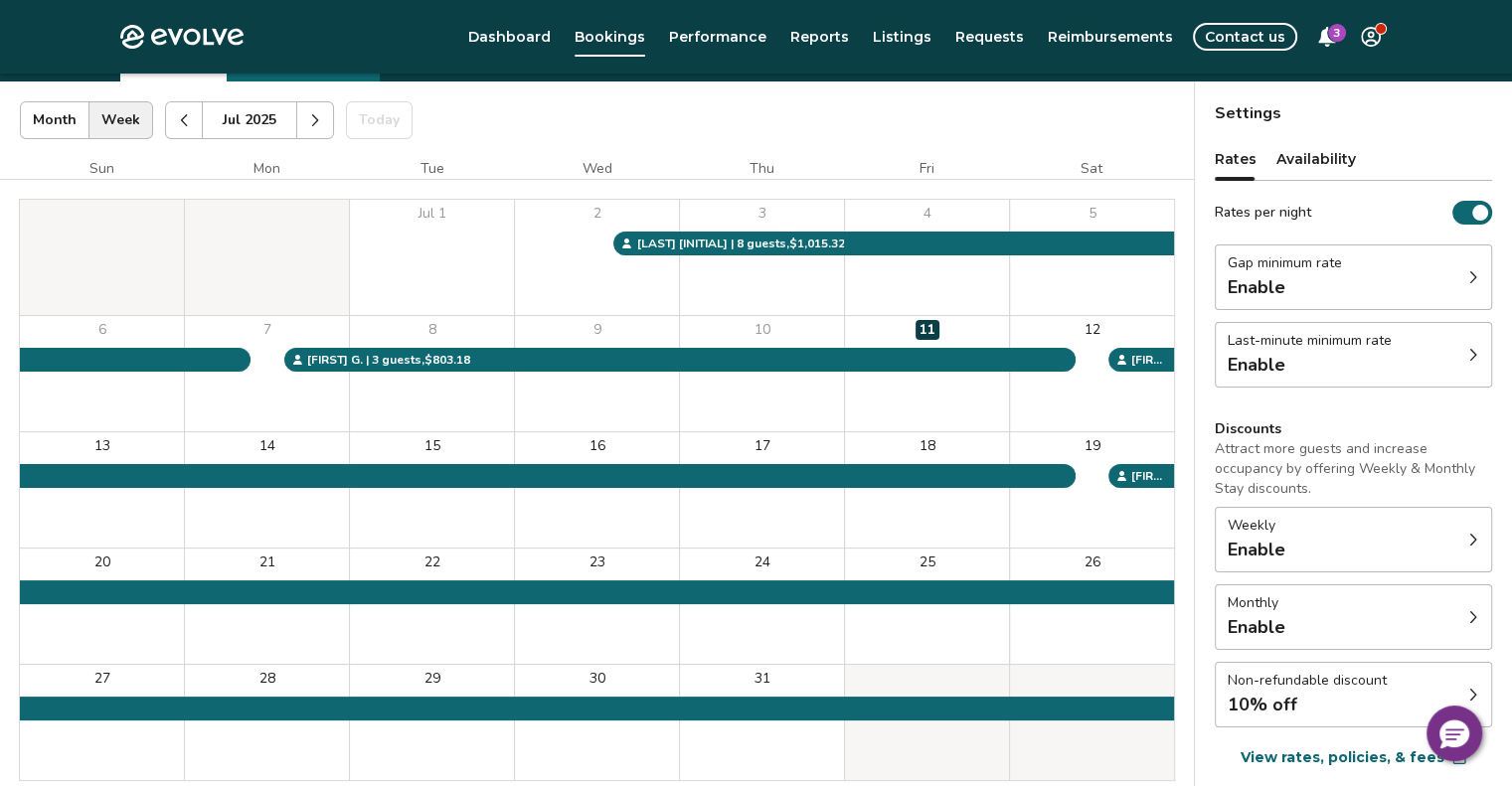 scroll, scrollTop: 199, scrollLeft: 0, axis: vertical 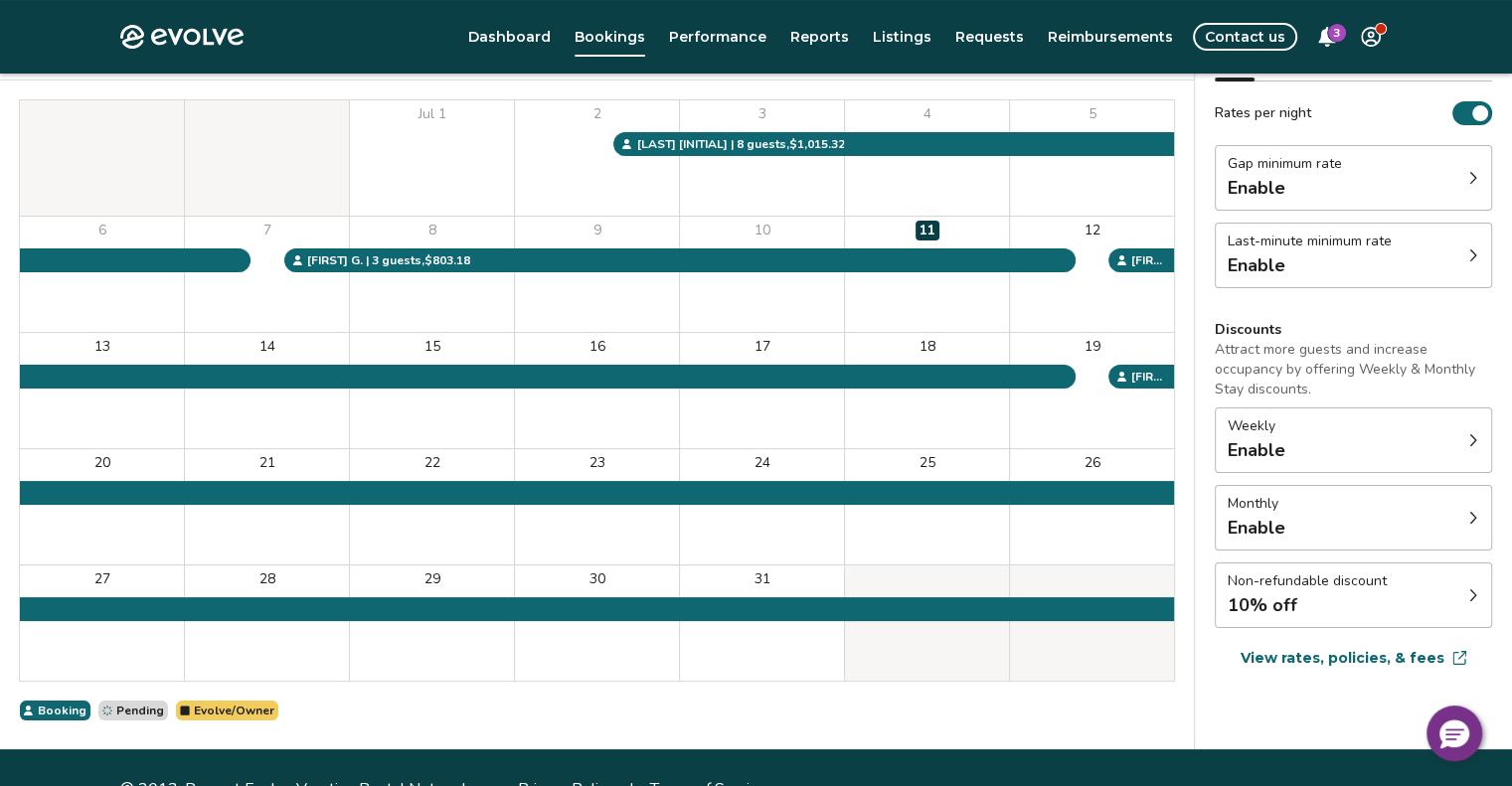 click 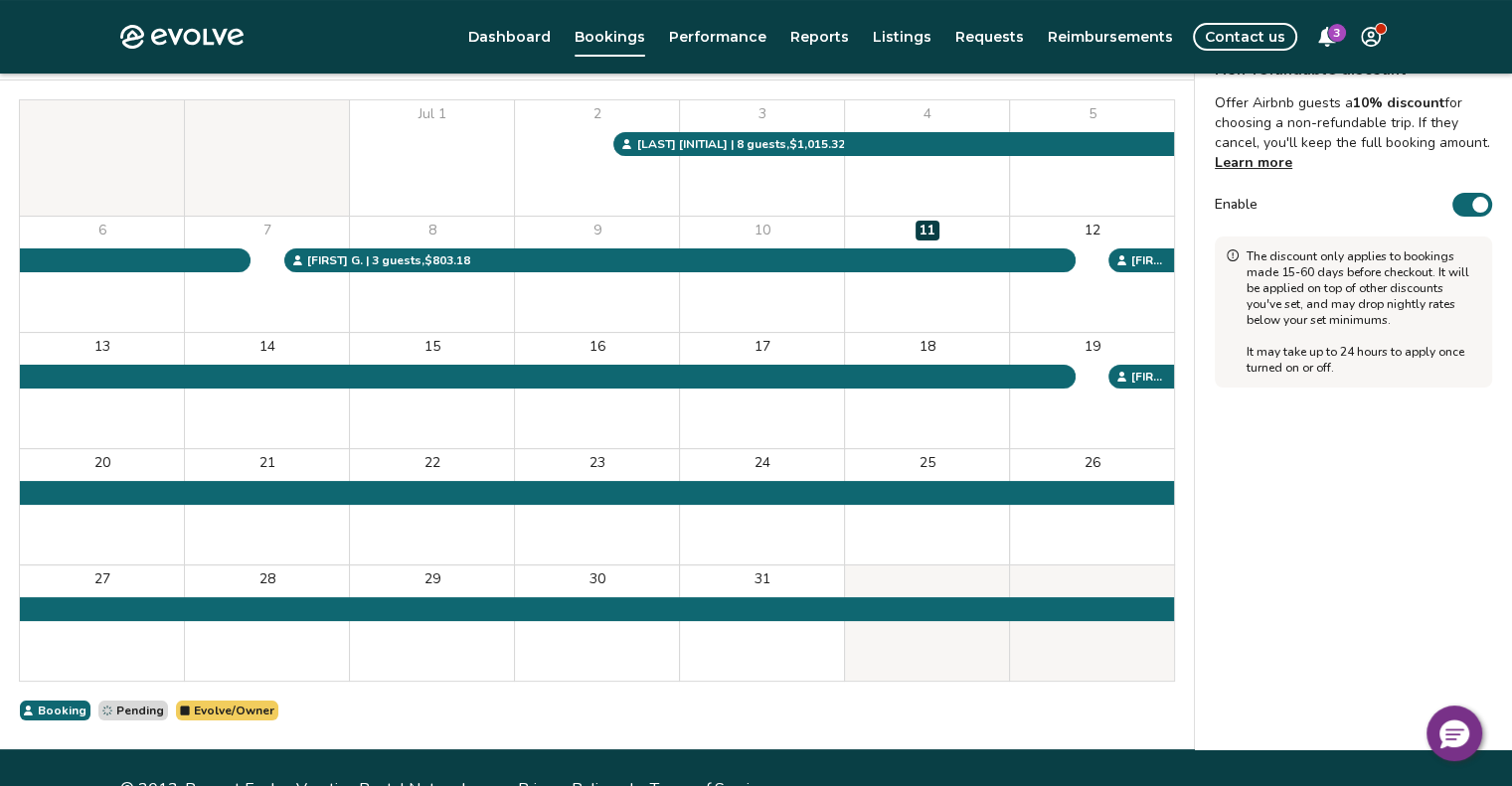click at bounding box center (1480, 205) 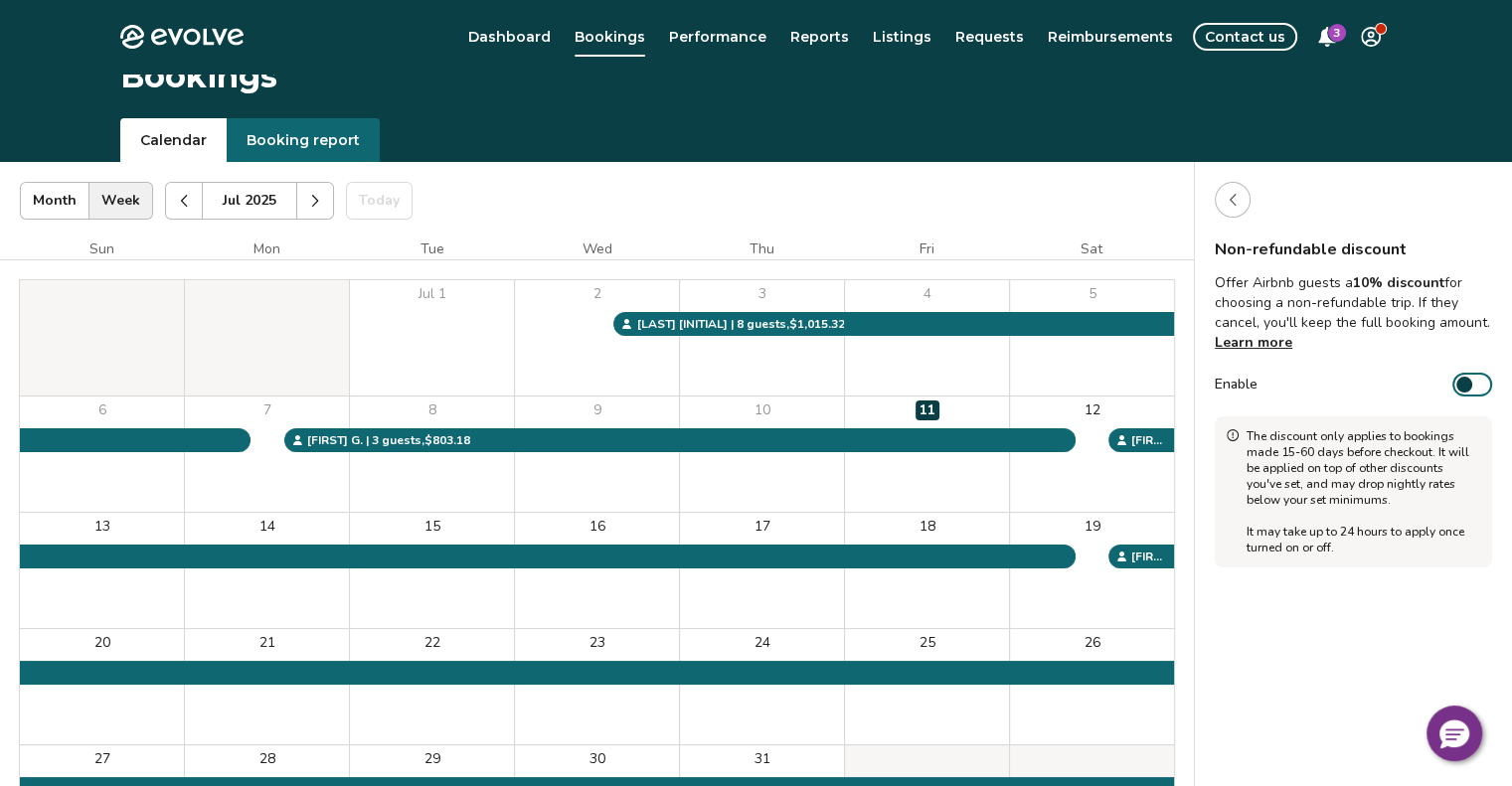 scroll, scrollTop: 0, scrollLeft: 0, axis: both 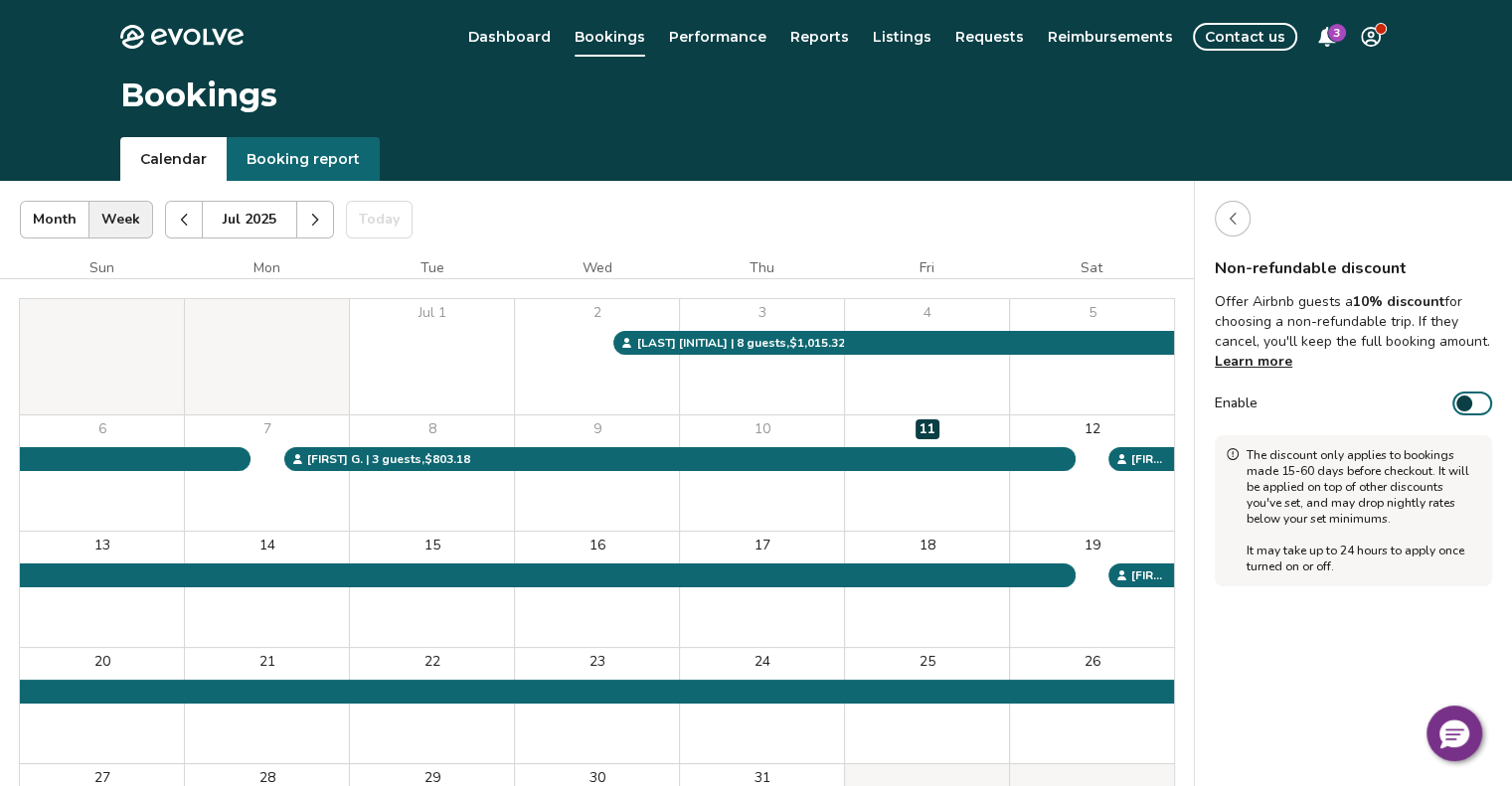 click 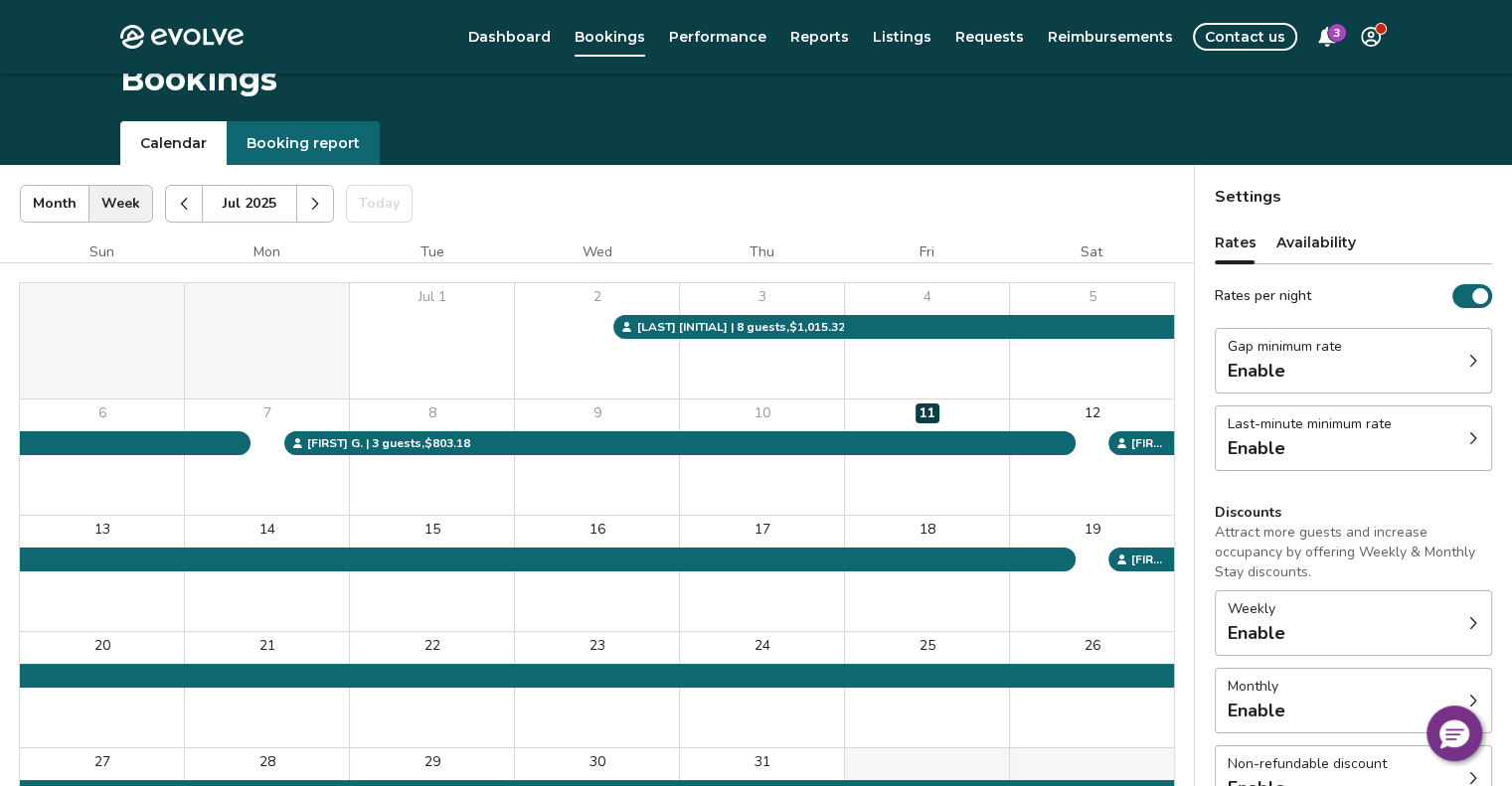 scroll, scrollTop: 0, scrollLeft: 0, axis: both 